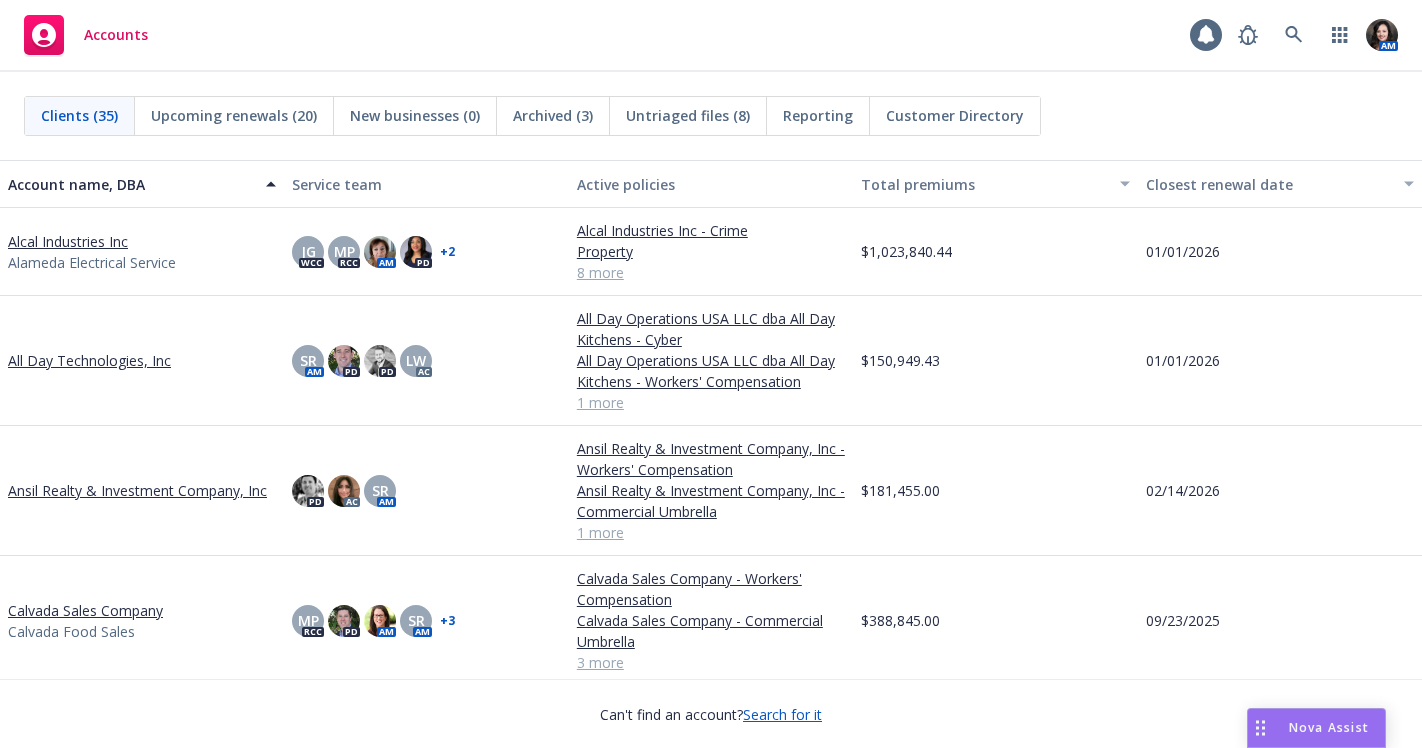 scroll, scrollTop: 0, scrollLeft: 0, axis: both 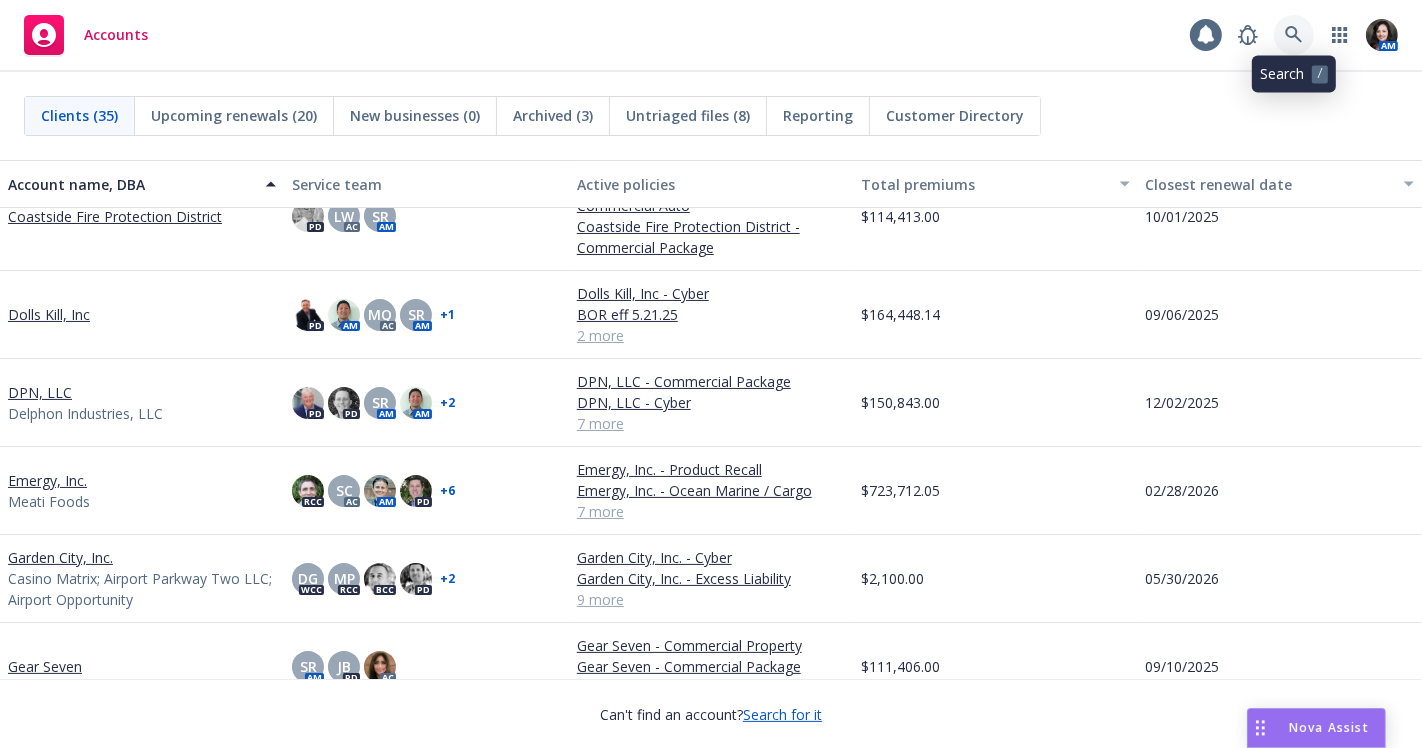 click at bounding box center [1294, 35] 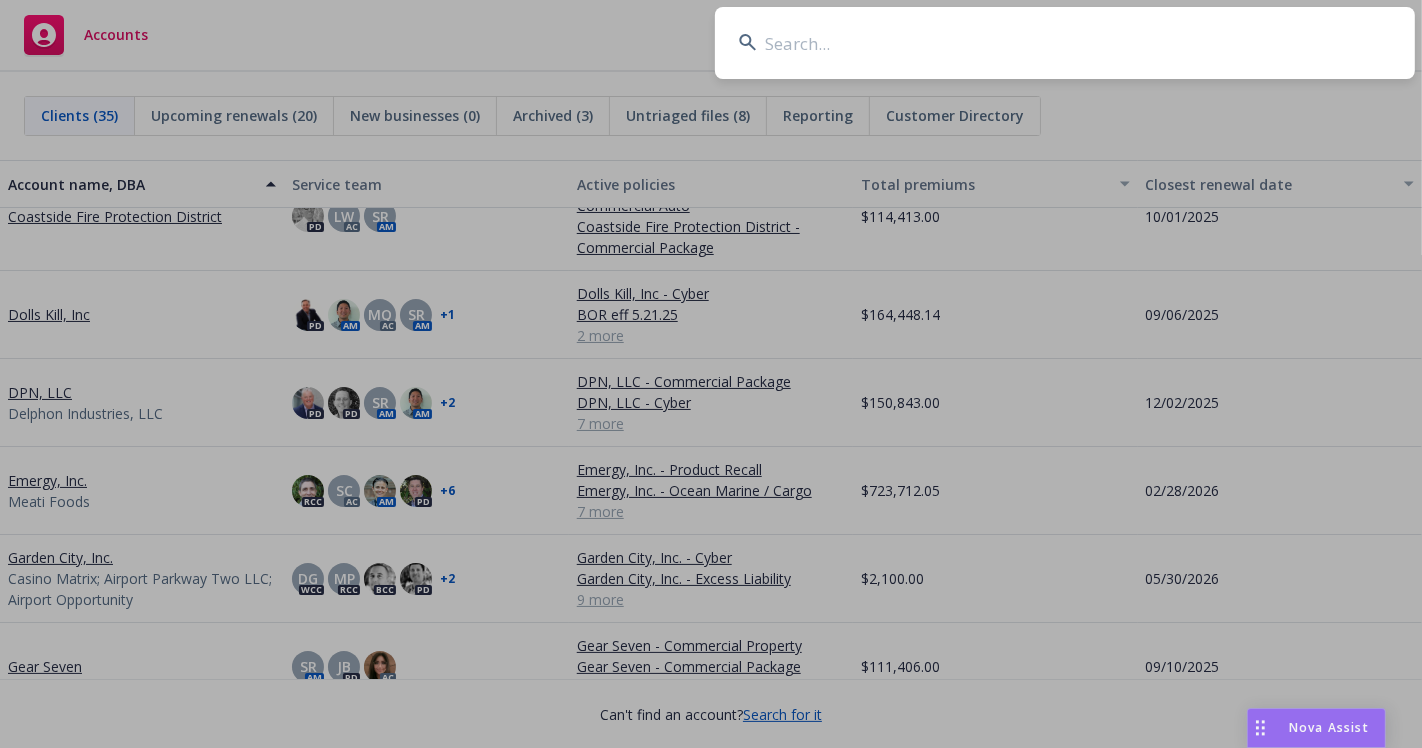 click at bounding box center (1065, 43) 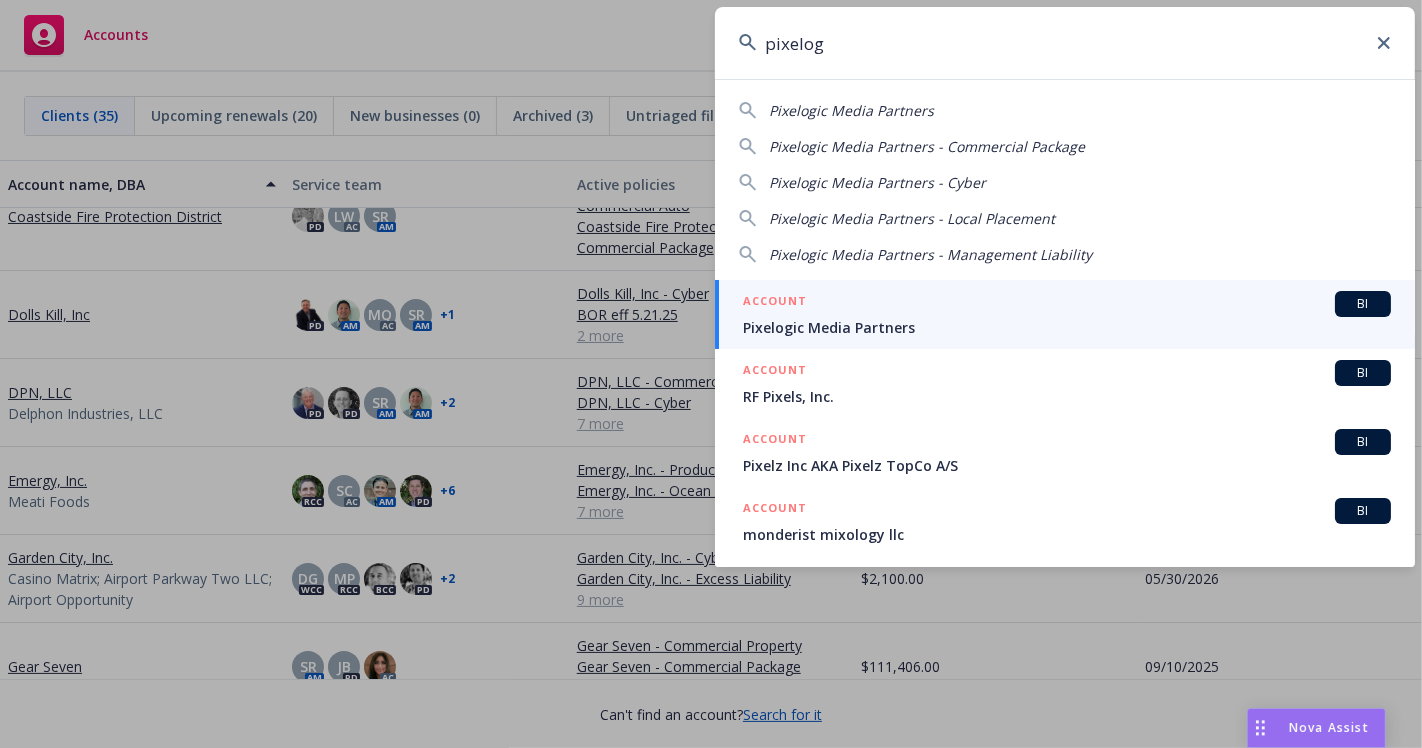 type on "pixelog" 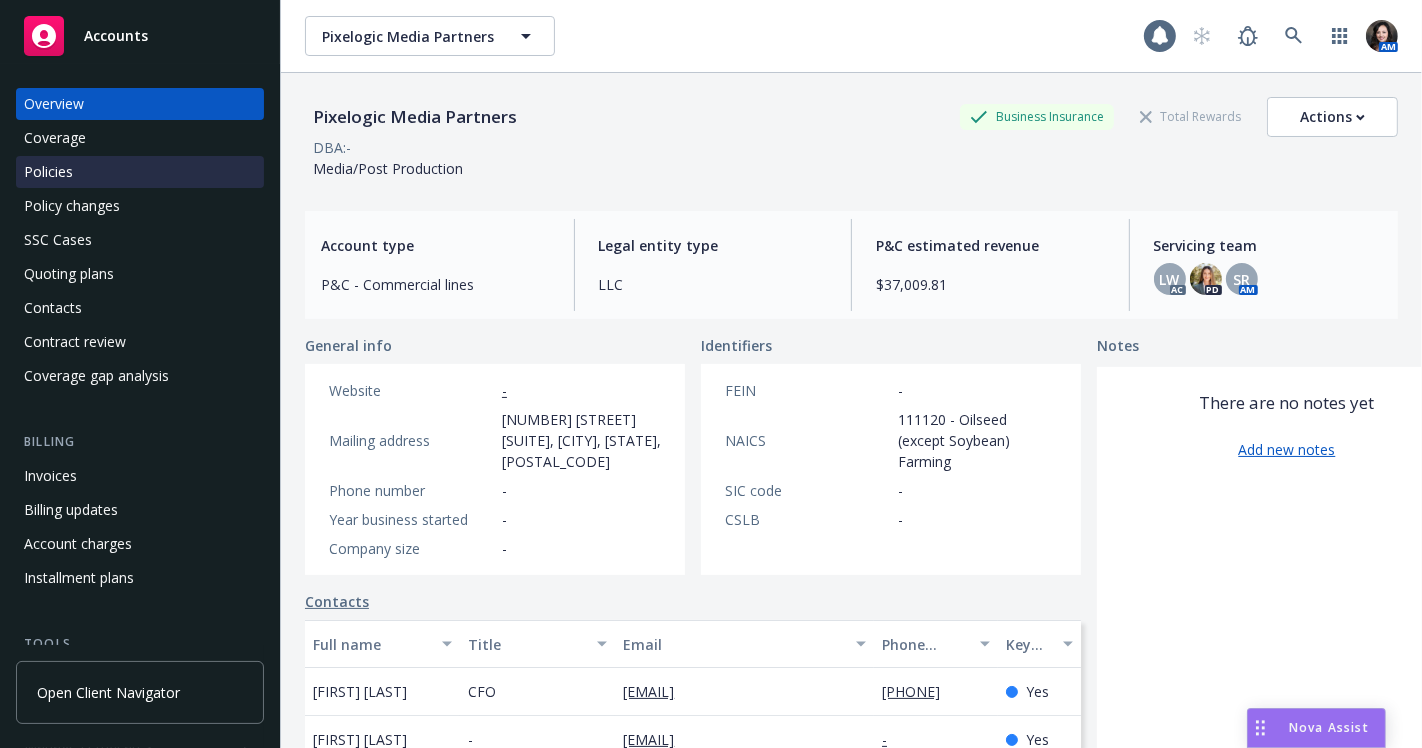 click on "Policies" at bounding box center [48, 172] 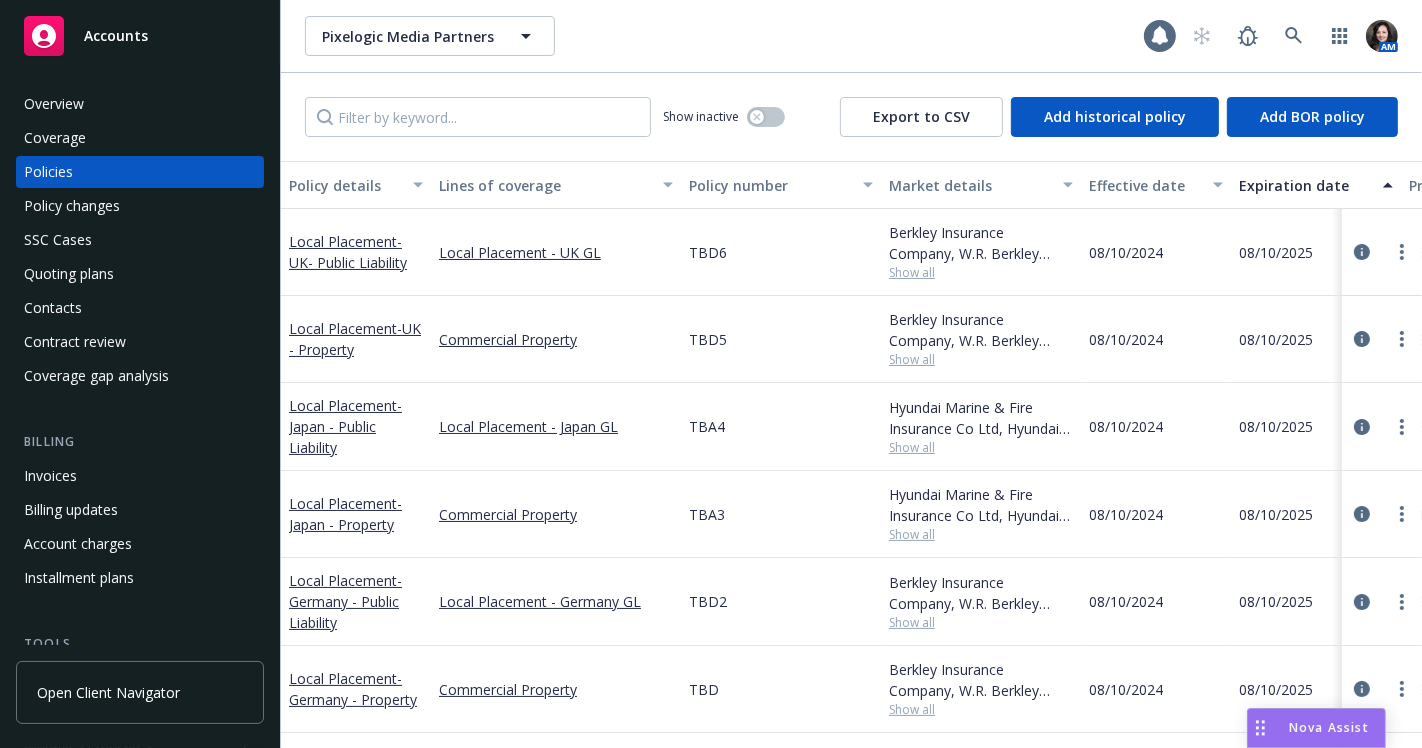 scroll, scrollTop: 222, scrollLeft: 0, axis: vertical 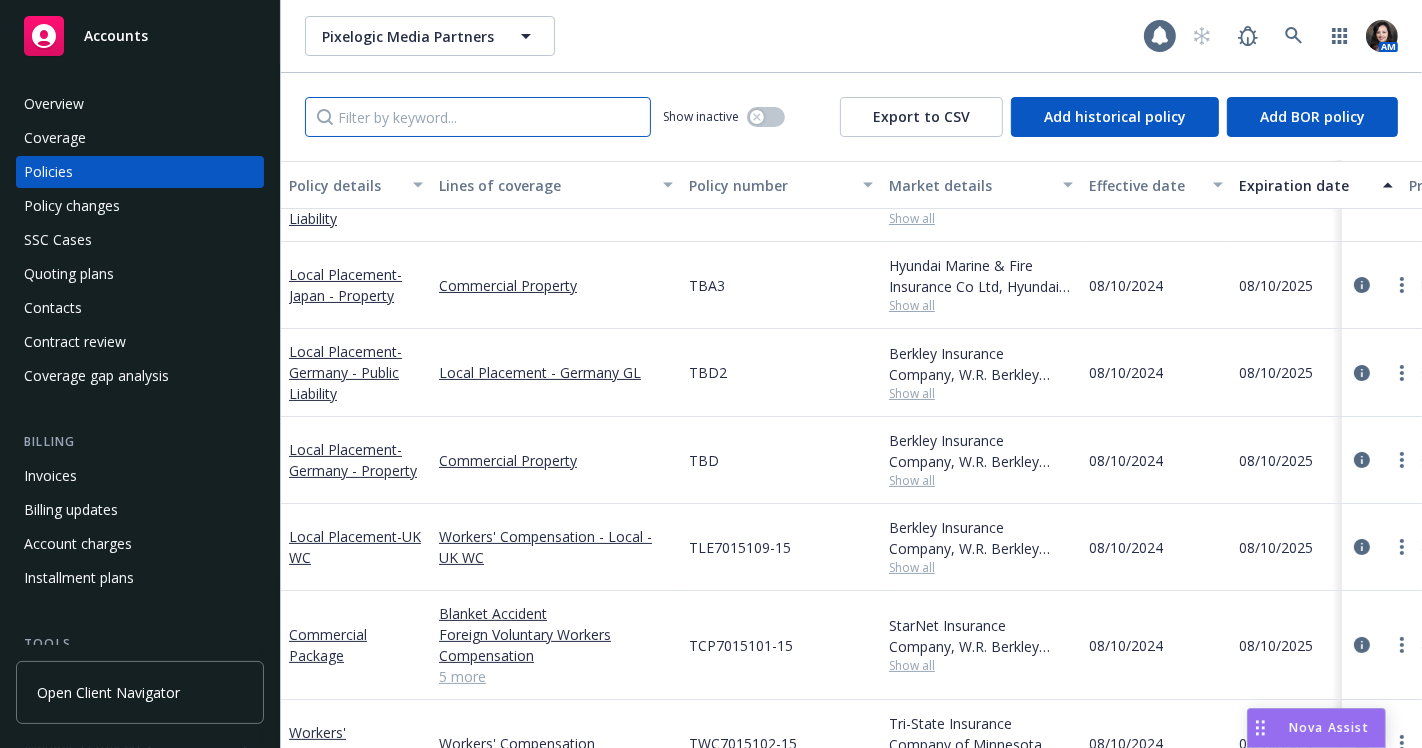 click at bounding box center (478, 117) 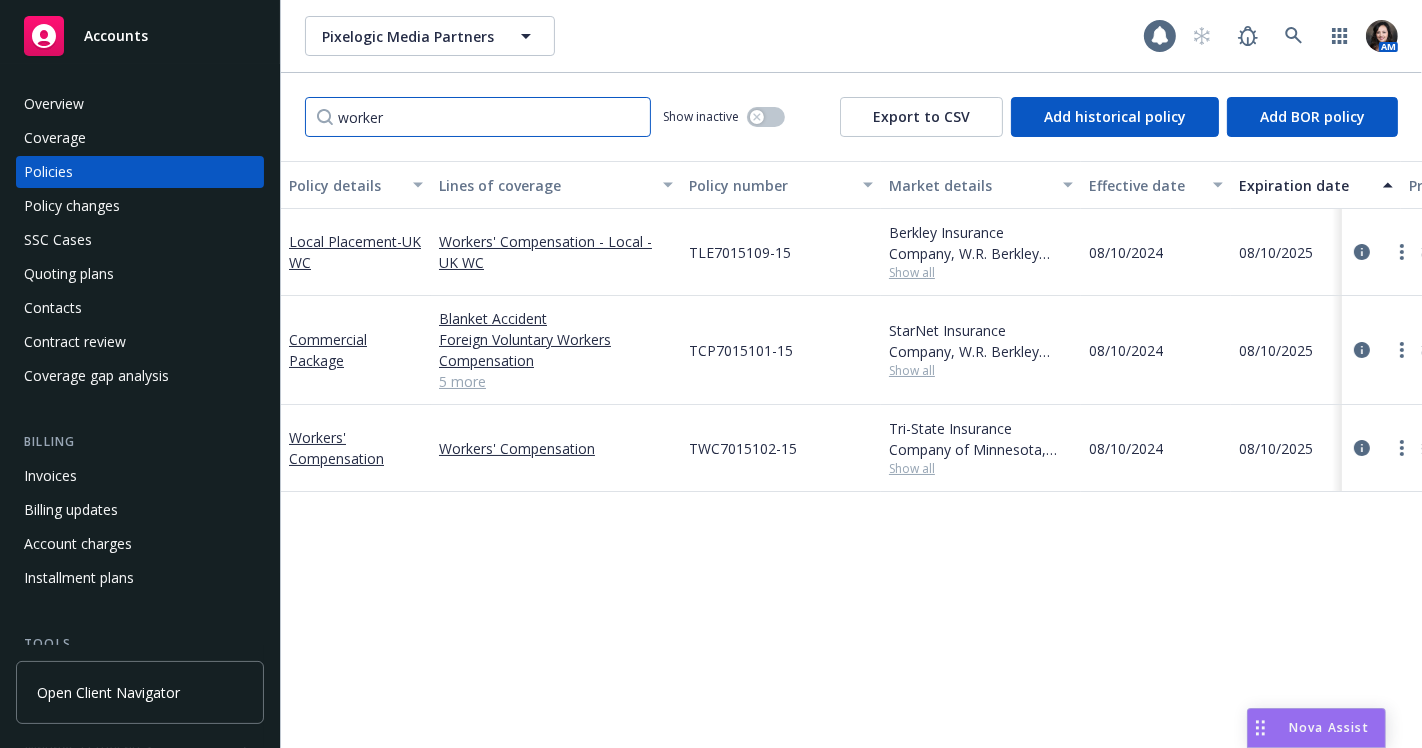 scroll, scrollTop: 0, scrollLeft: 0, axis: both 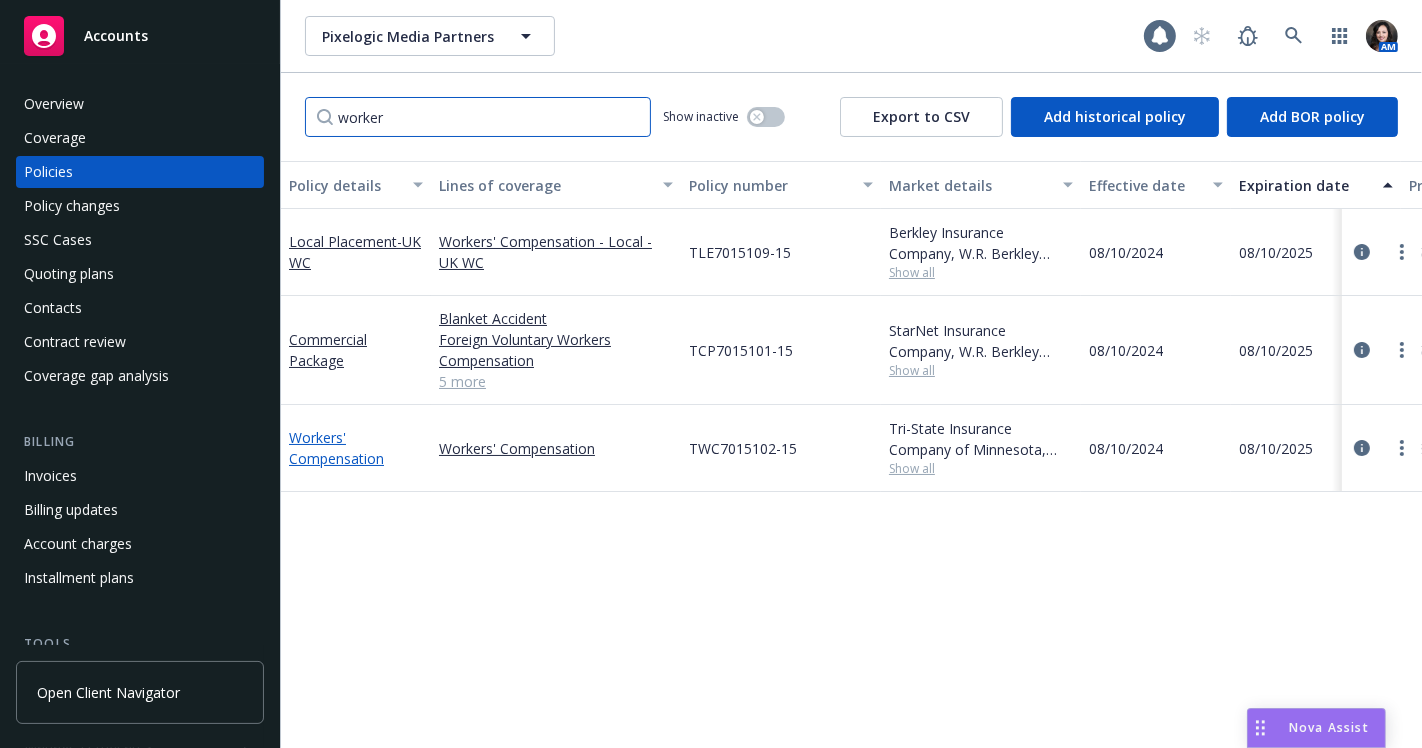 type on "worker" 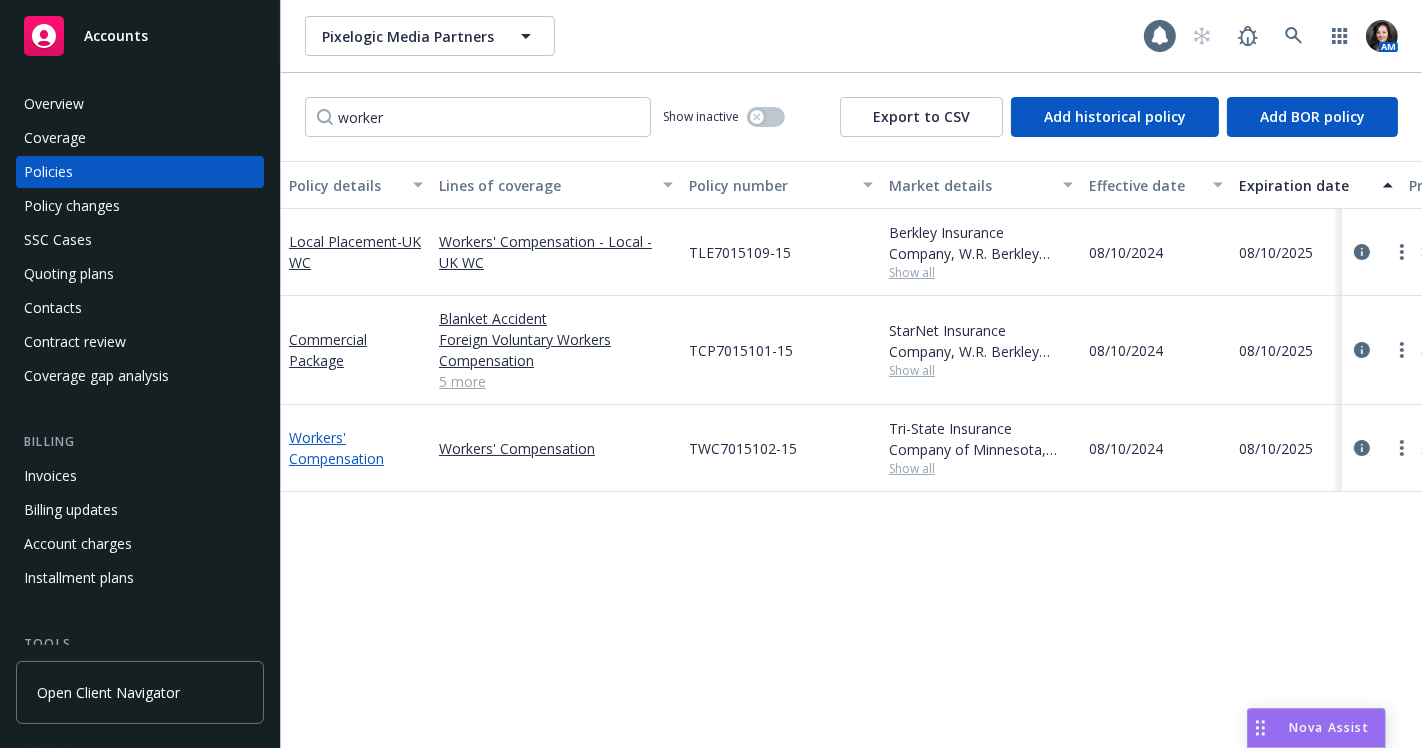 click on "Workers' Compensation" at bounding box center (336, 448) 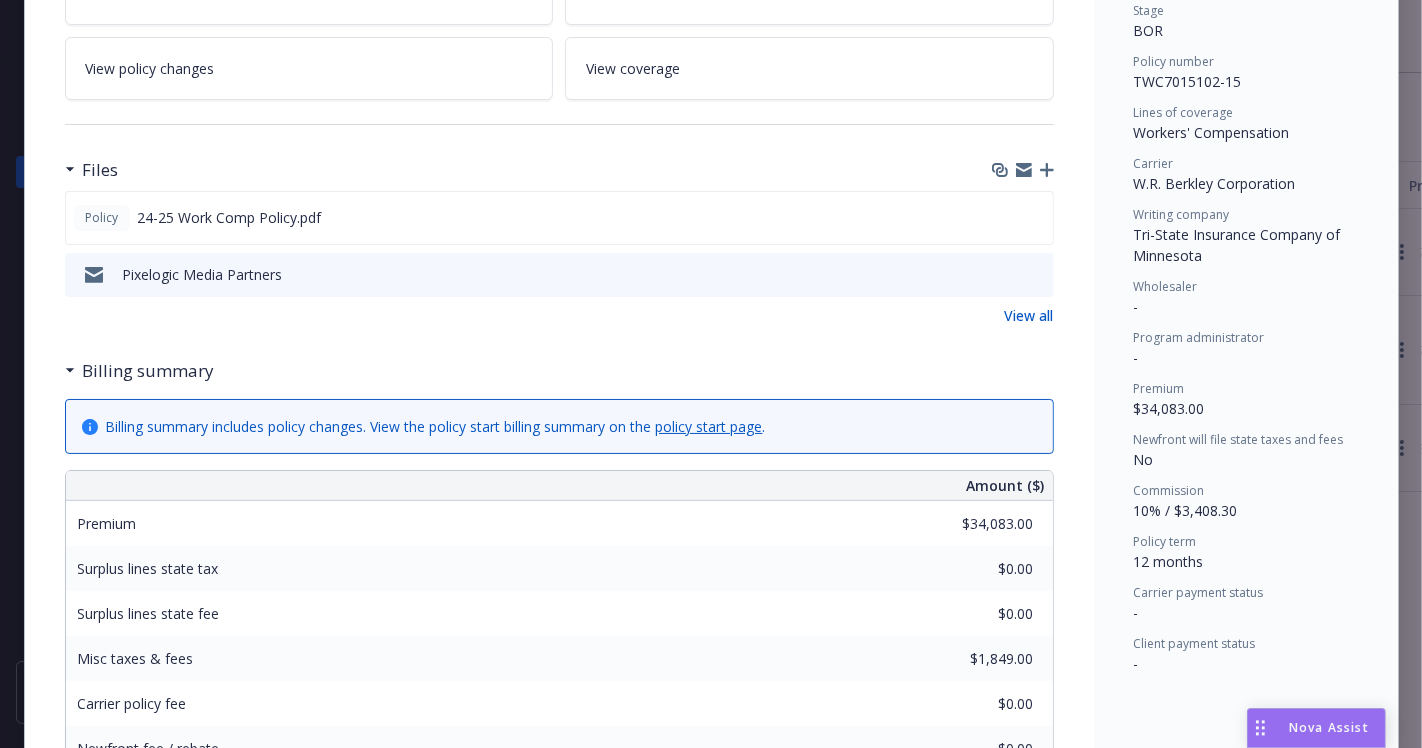 scroll, scrollTop: 444, scrollLeft: 0, axis: vertical 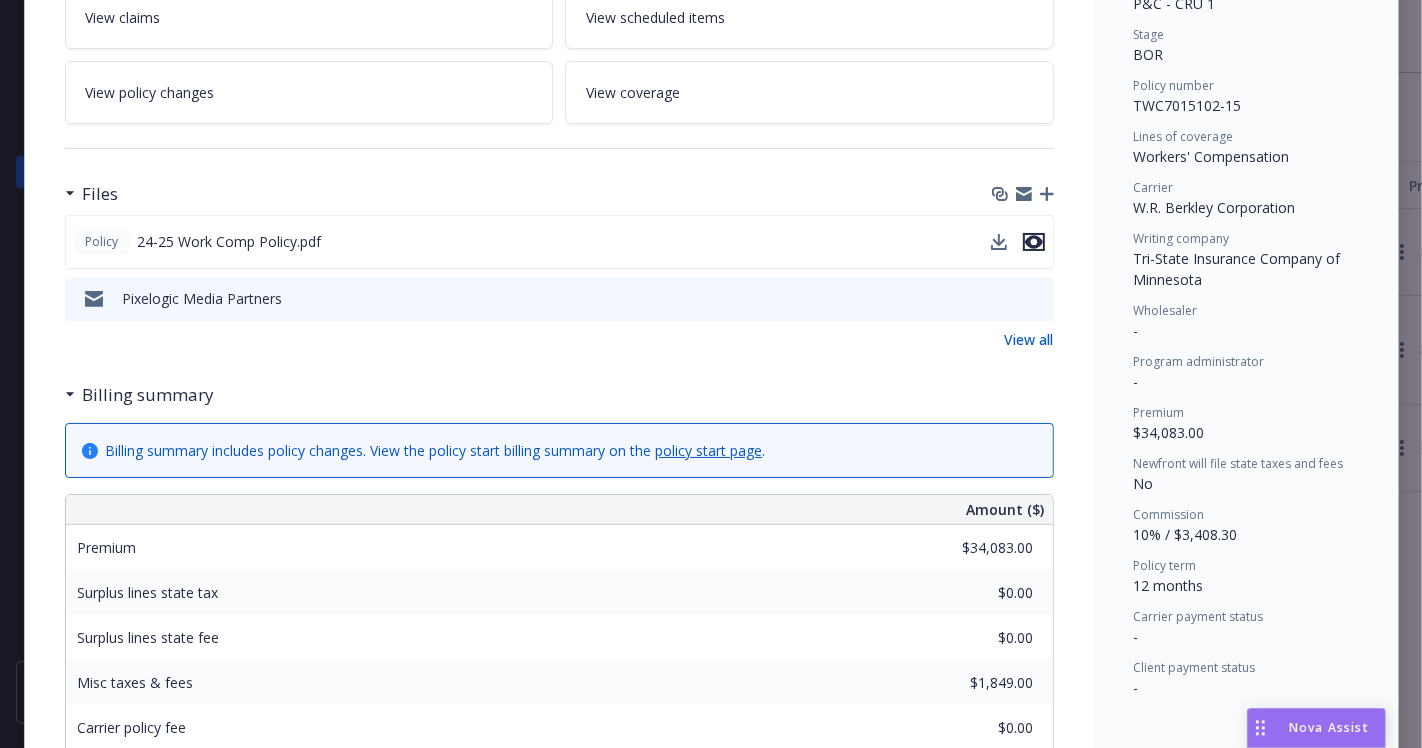 click 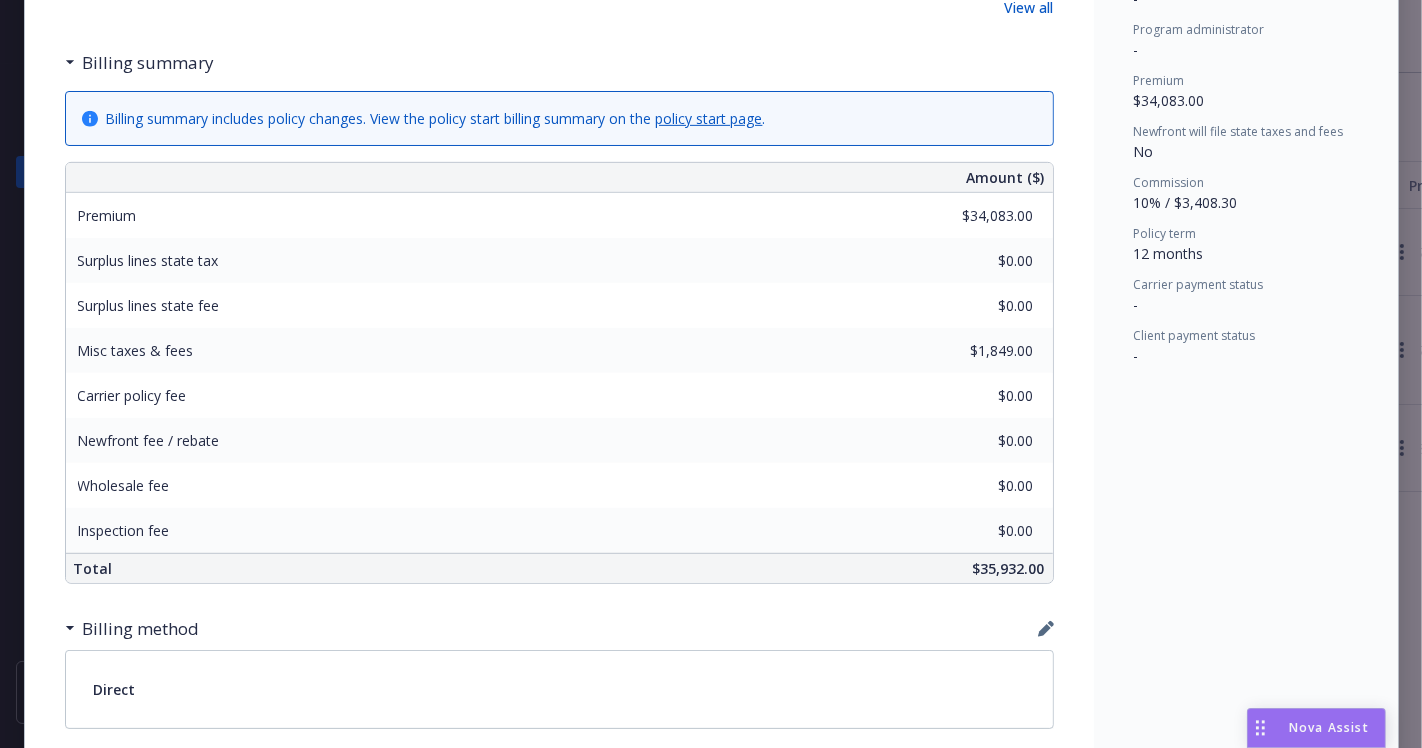 scroll, scrollTop: 777, scrollLeft: 0, axis: vertical 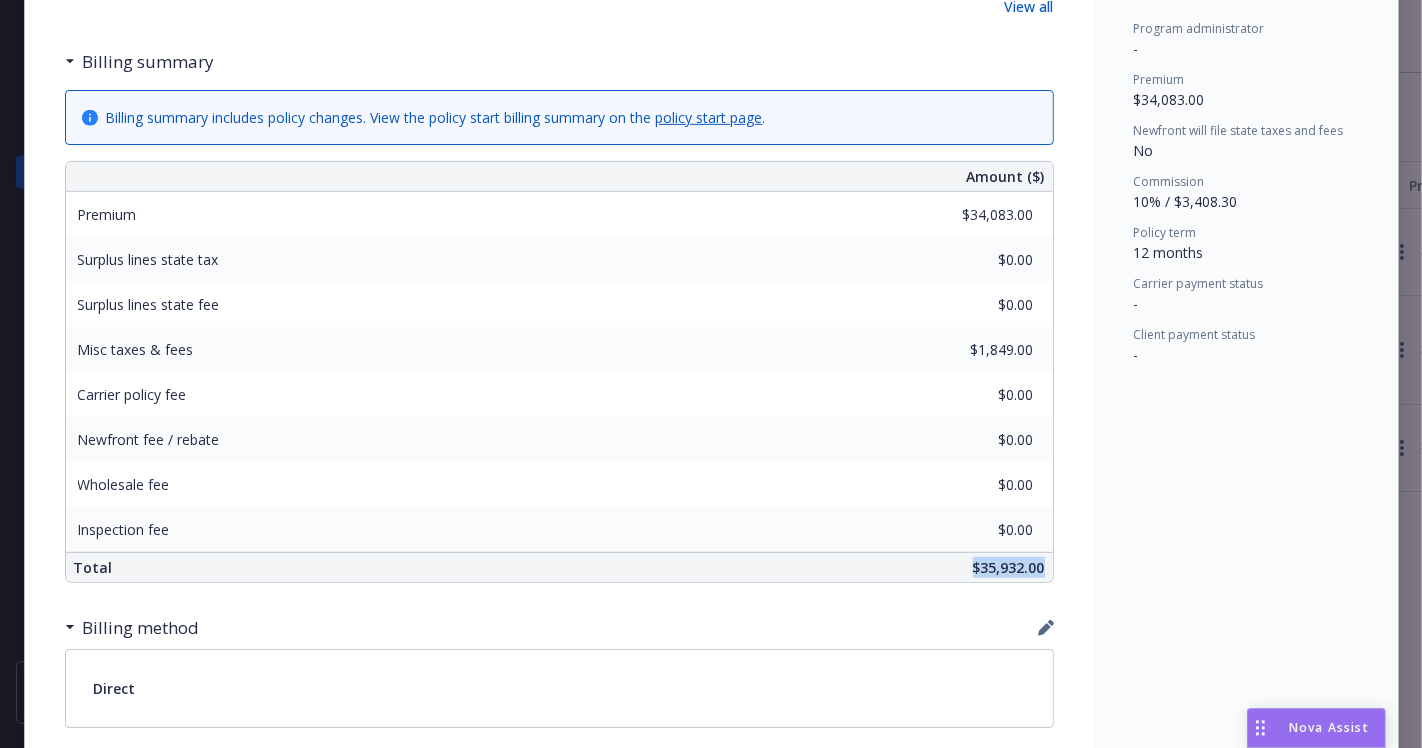 drag, startPoint x: 933, startPoint y: 567, endPoint x: 1043, endPoint y: 563, distance: 110.0727 